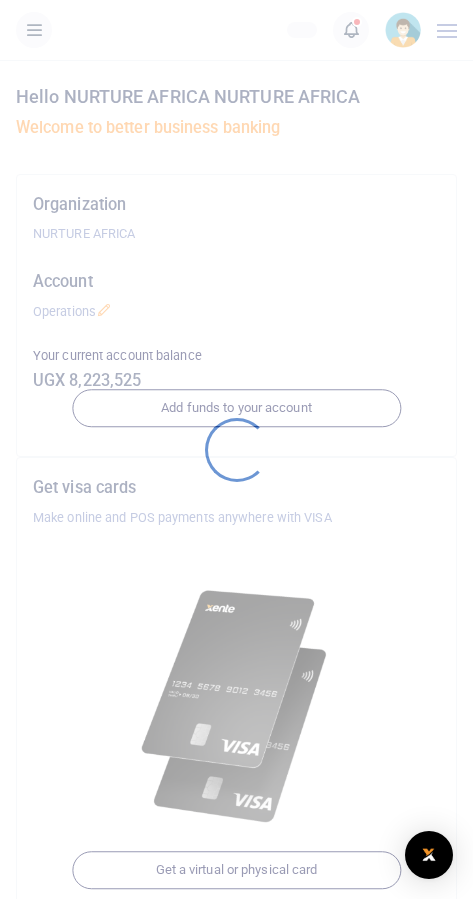 scroll, scrollTop: 0, scrollLeft: 0, axis: both 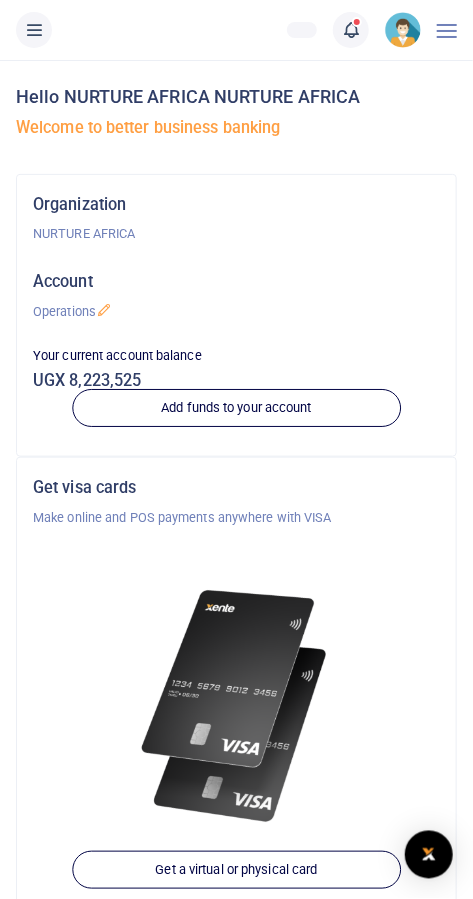 click at bounding box center (351, 30) 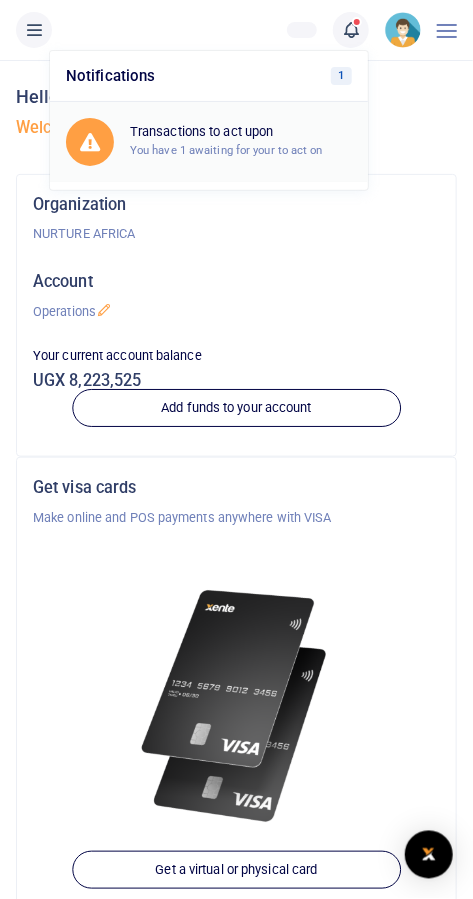 click on "Transactions to act upon" at bounding box center [241, 132] 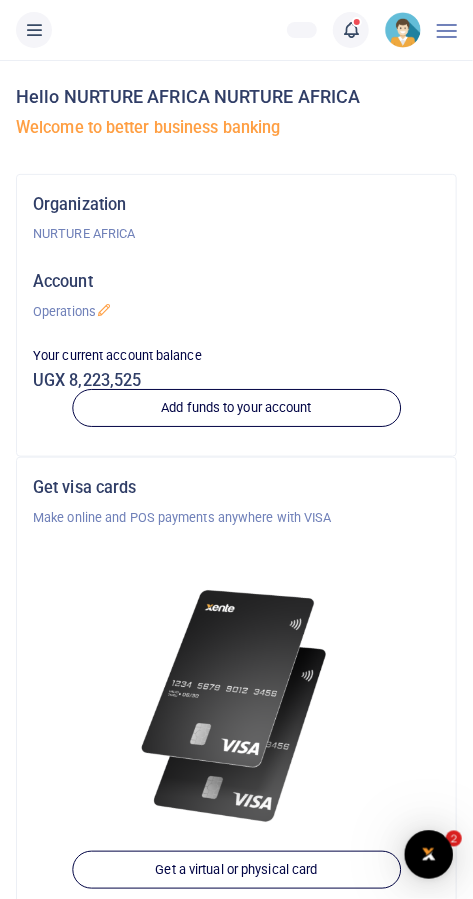 scroll, scrollTop: 0, scrollLeft: 0, axis: both 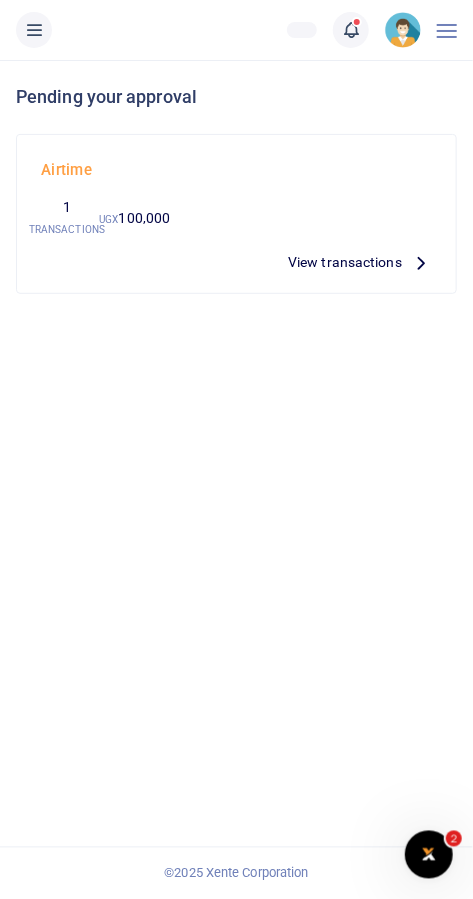 click on "View transactions" at bounding box center (345, 262) 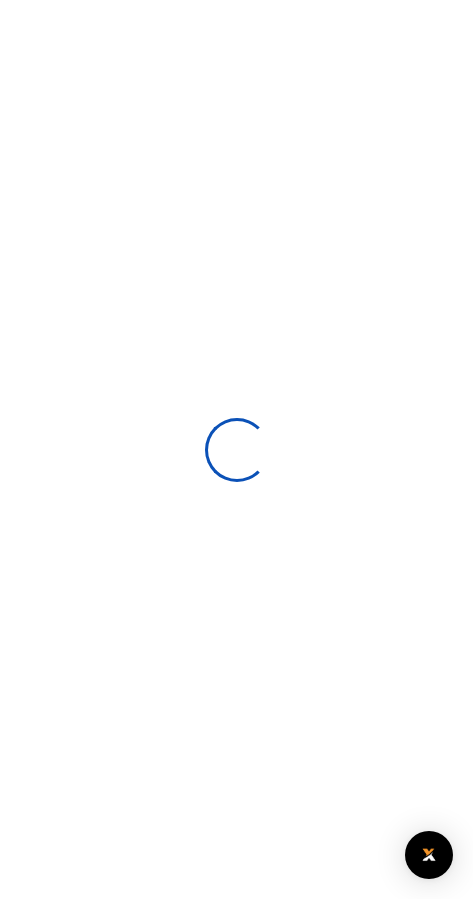 scroll, scrollTop: 0, scrollLeft: 0, axis: both 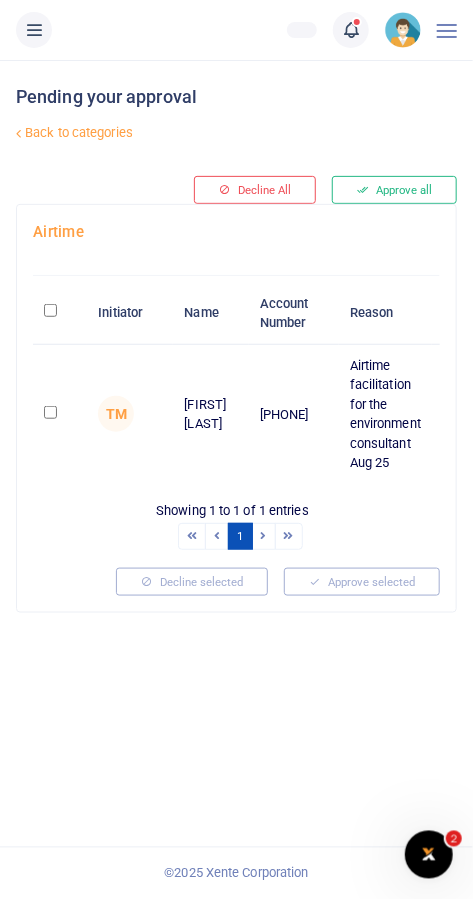 click on "Back to categories" at bounding box center (158, 133) 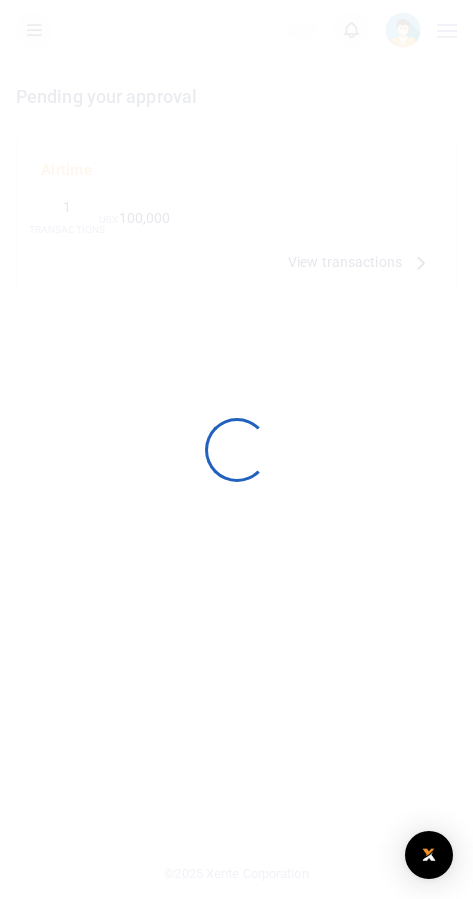 scroll, scrollTop: 0, scrollLeft: 0, axis: both 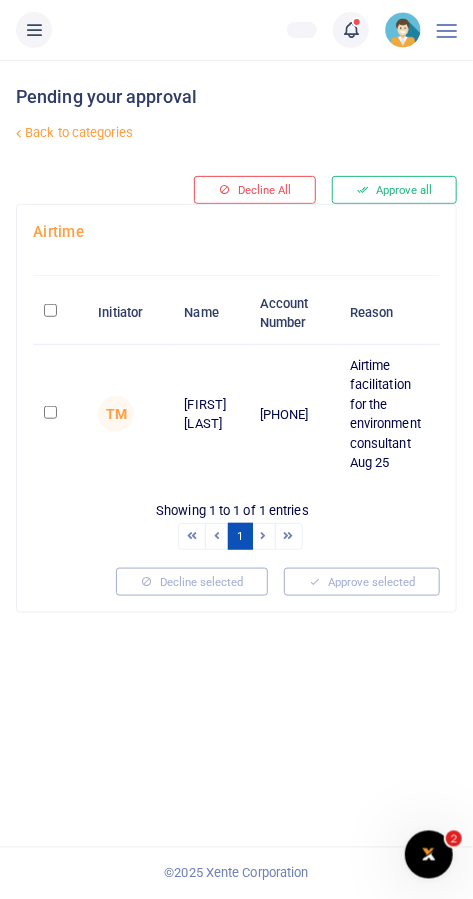 click on "Pending your approval
Back to categories
Decline All
Approve all
Airtime
Initiator Name Account Number Reason Amount Date Initiated Action
TM
Daniel Mivule 256758402306 Airtime facilitation for the environment consultant Aug 25 100,000  UGX  07 Aug 2025  10:51 AM
1" at bounding box center [236, 479] 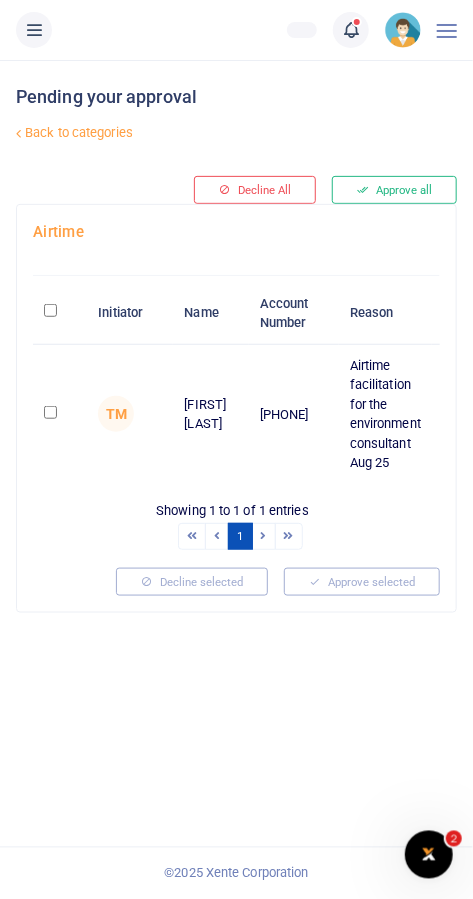click at bounding box center [403, 30] 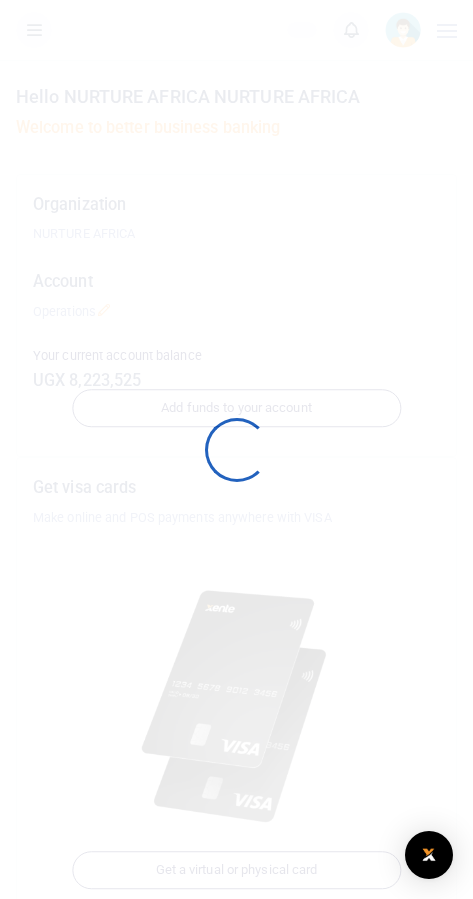 scroll, scrollTop: 0, scrollLeft: 0, axis: both 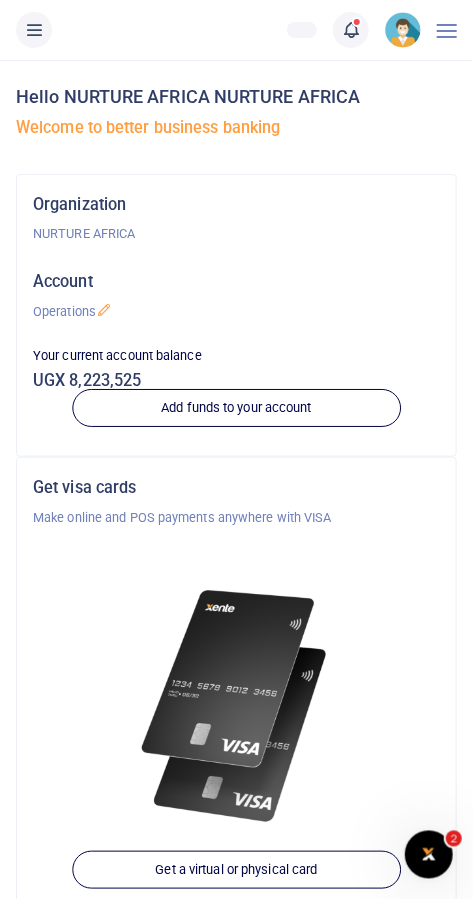 click at bounding box center (351, 30) 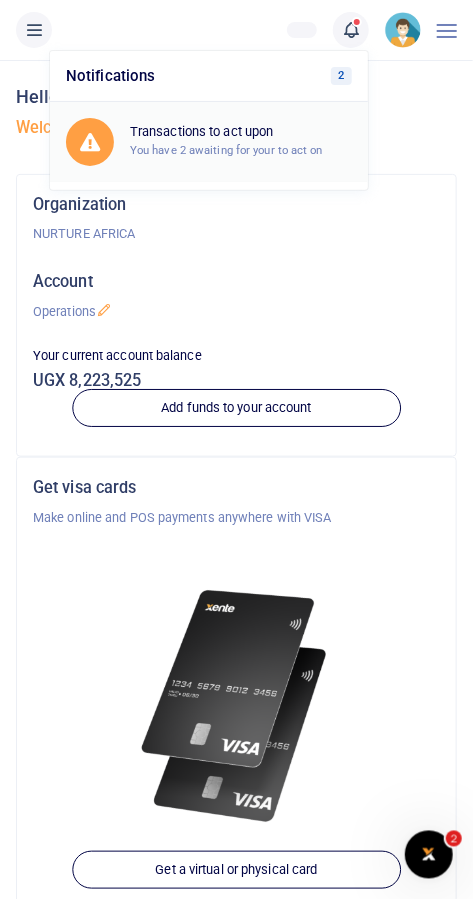 click on "Transactions to act upon
You have 2 awaiting for your to act on" at bounding box center [209, 142] 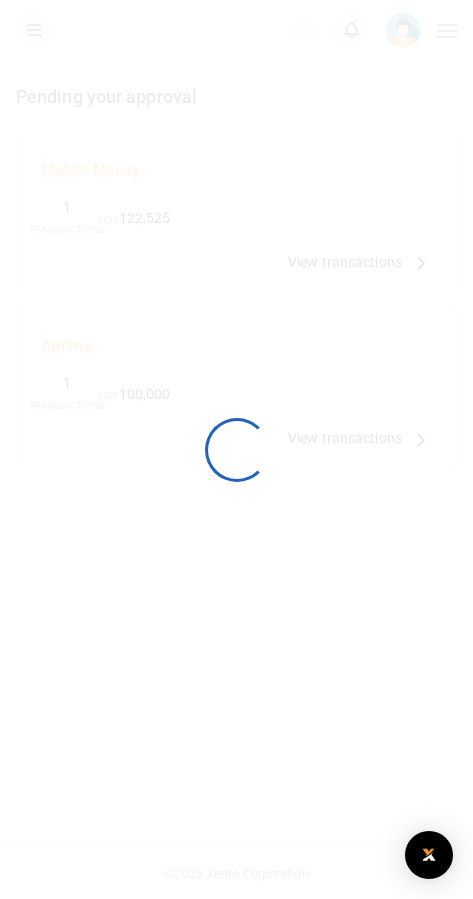 scroll, scrollTop: 0, scrollLeft: 0, axis: both 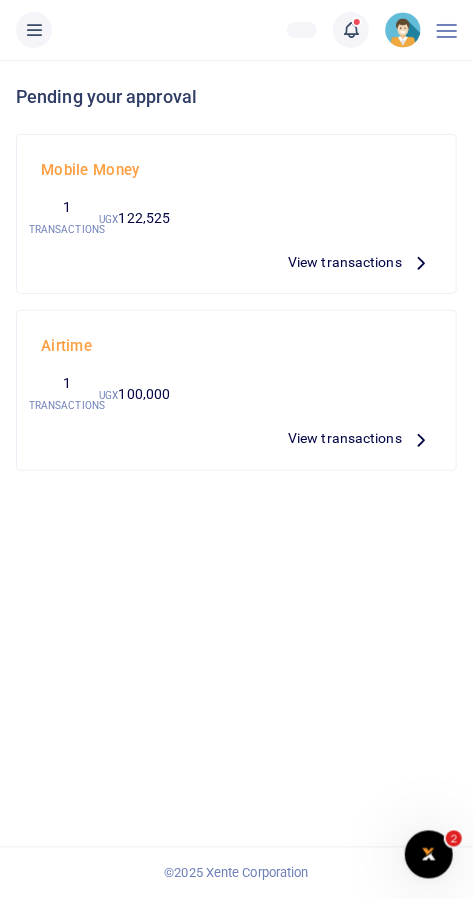 click on "View transactions" at bounding box center [345, 262] 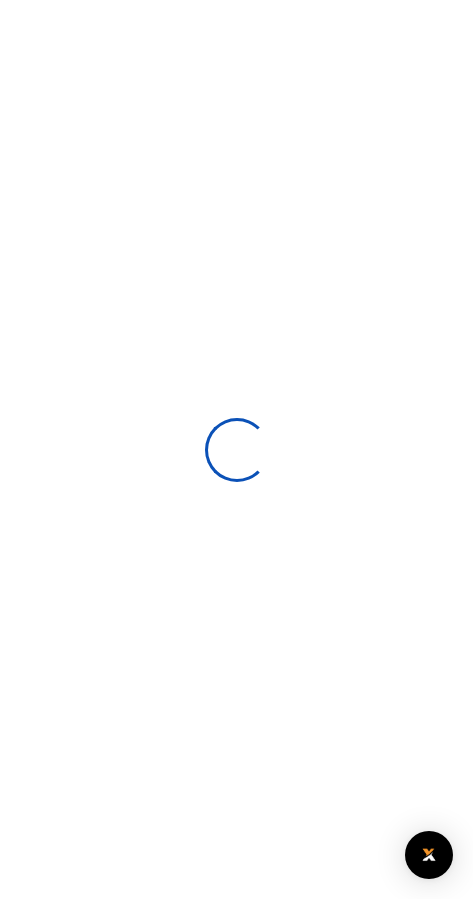 scroll, scrollTop: 0, scrollLeft: 0, axis: both 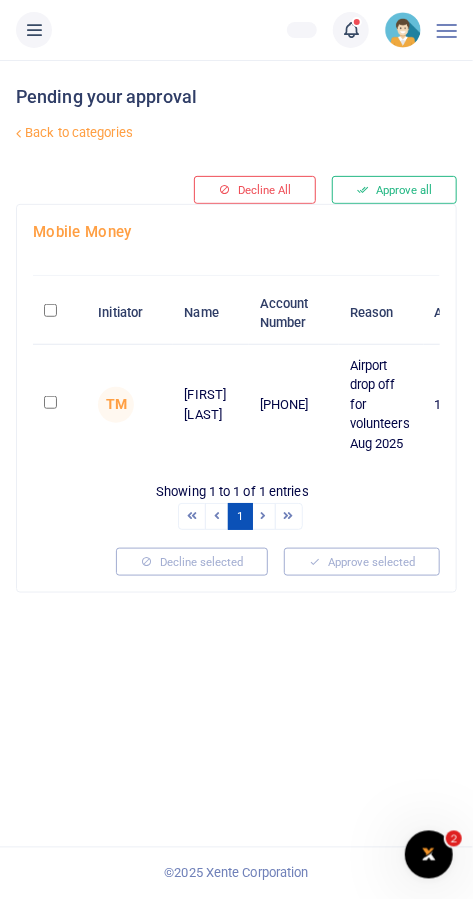click at bounding box center (50, 402) 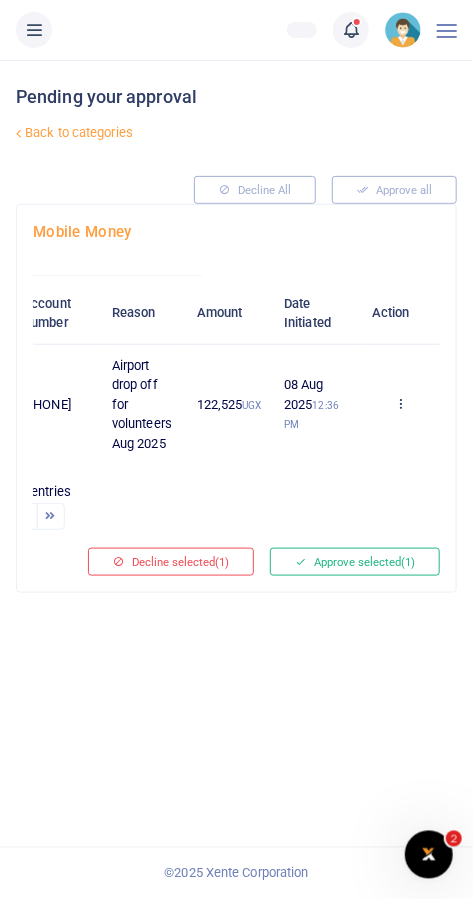 scroll, scrollTop: 0, scrollLeft: 272, axis: horizontal 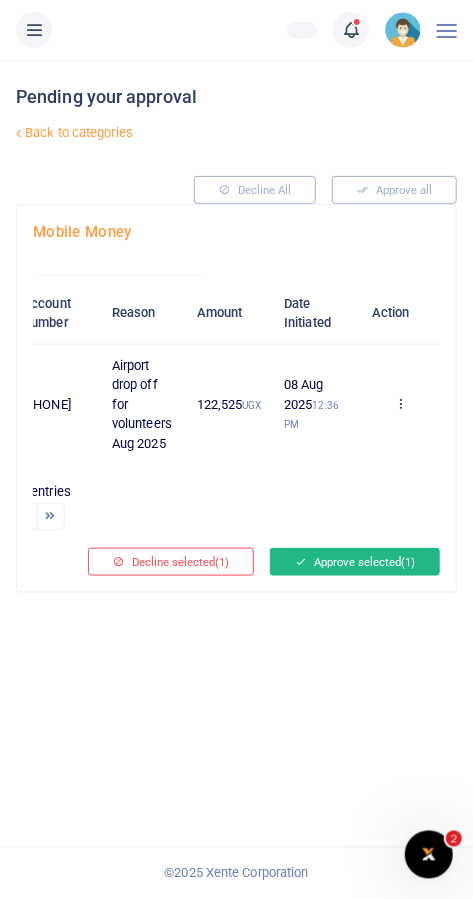 click on "Approve selected  (1)" at bounding box center (355, 562) 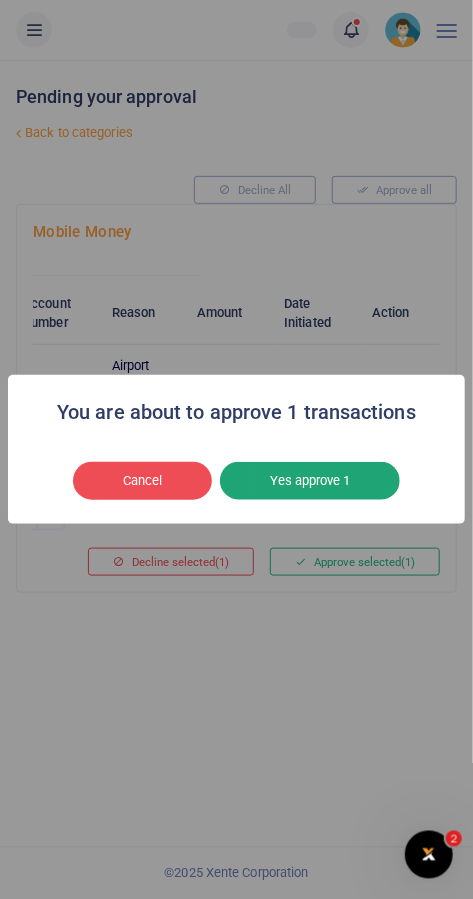 click on "Yes approve 1" at bounding box center (310, 481) 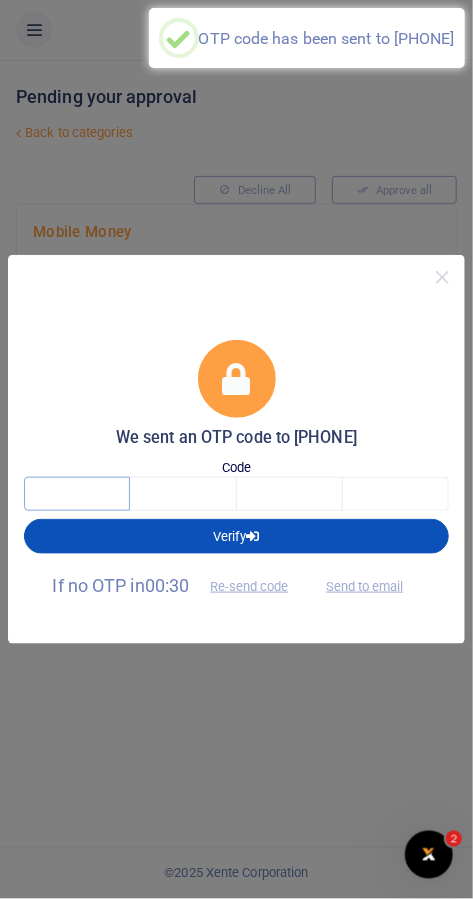 click at bounding box center [77, 494] 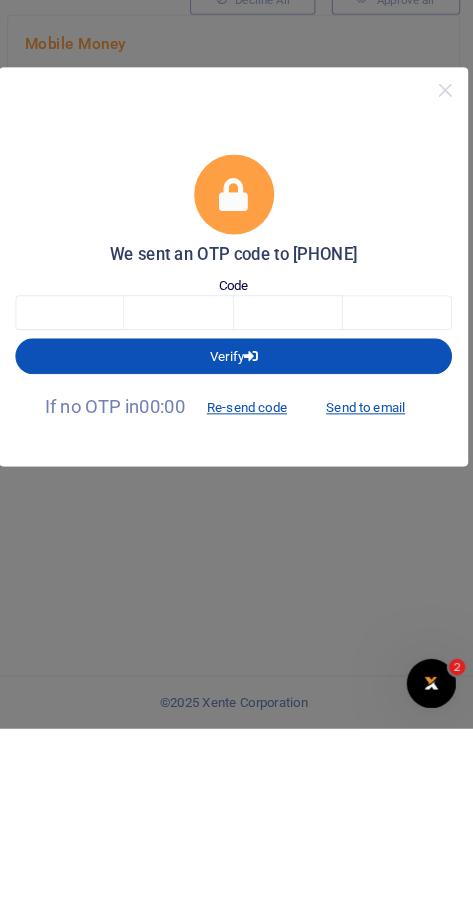 scroll, scrollTop: 0, scrollLeft: 0, axis: both 